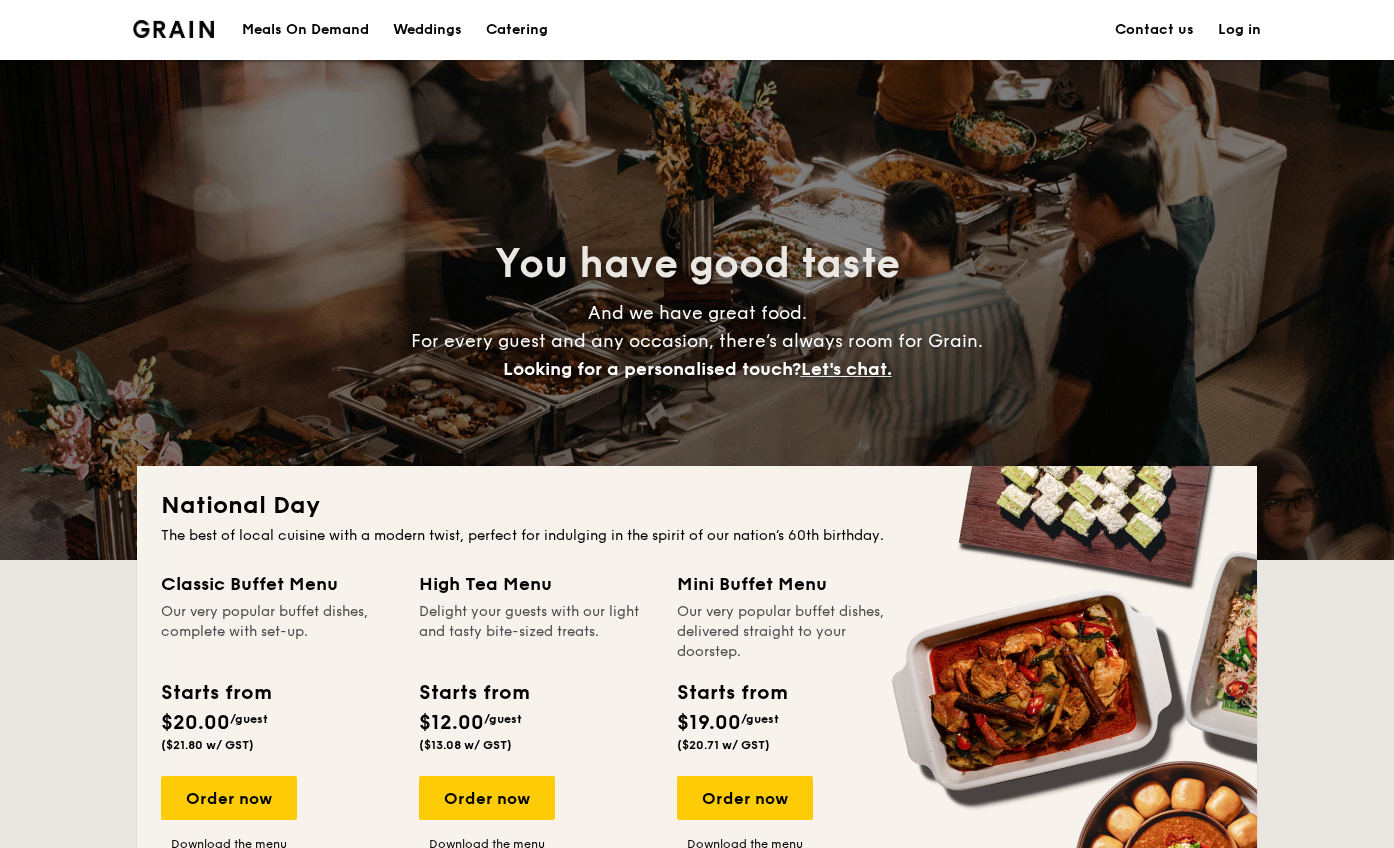 scroll, scrollTop: 221, scrollLeft: 0, axis: vertical 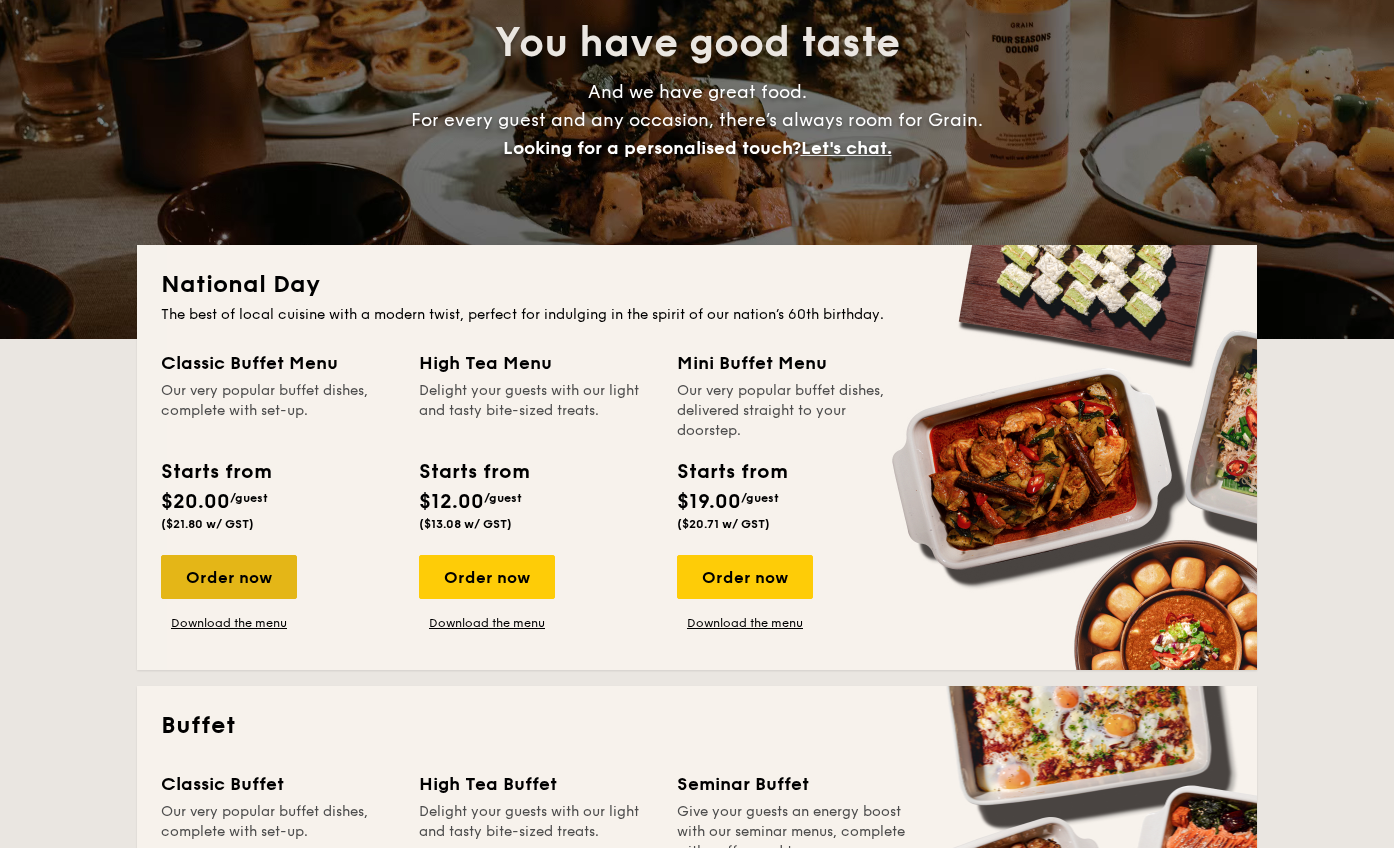 click on "Order now" at bounding box center (229, 577) 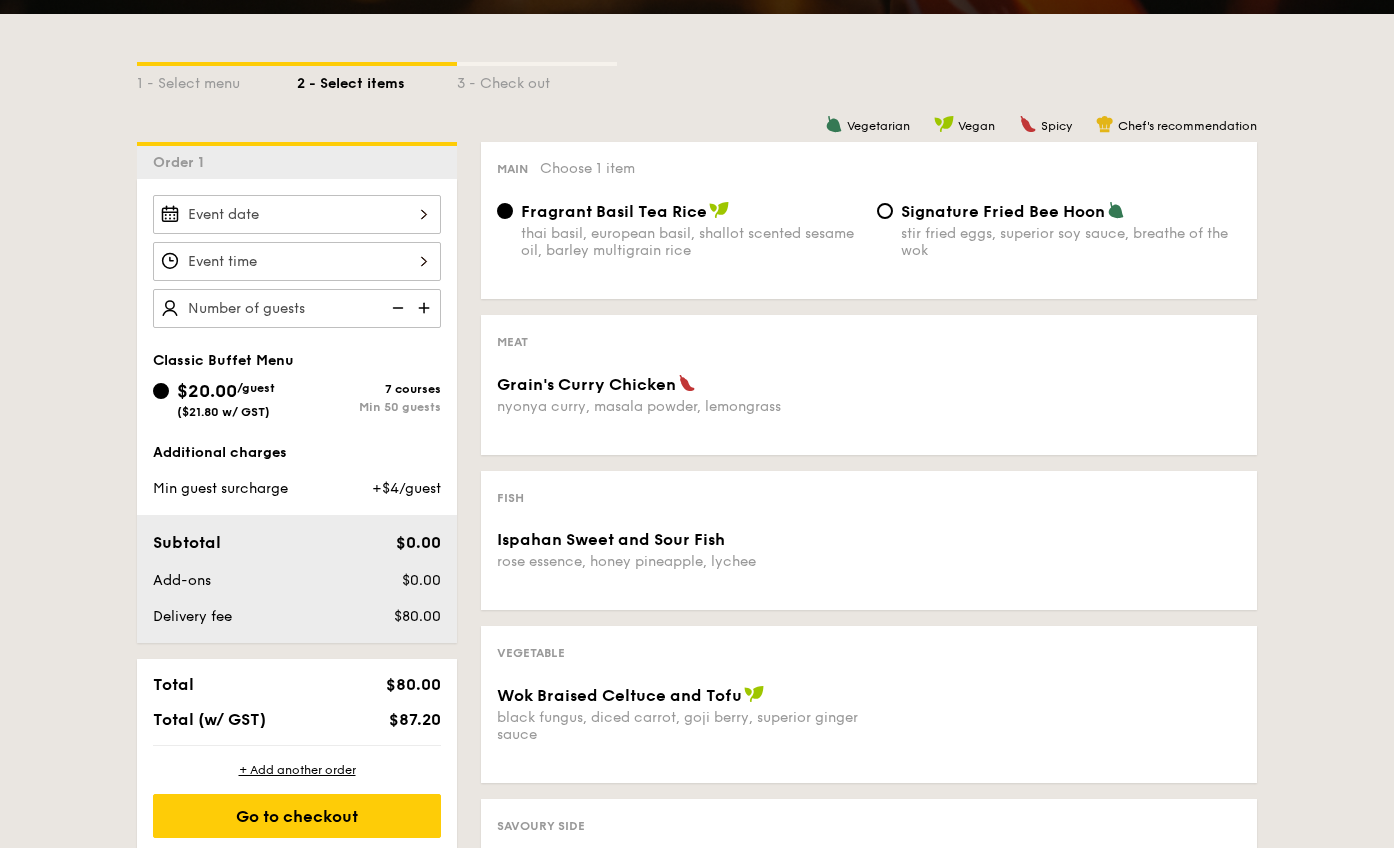 scroll, scrollTop: 420, scrollLeft: 0, axis: vertical 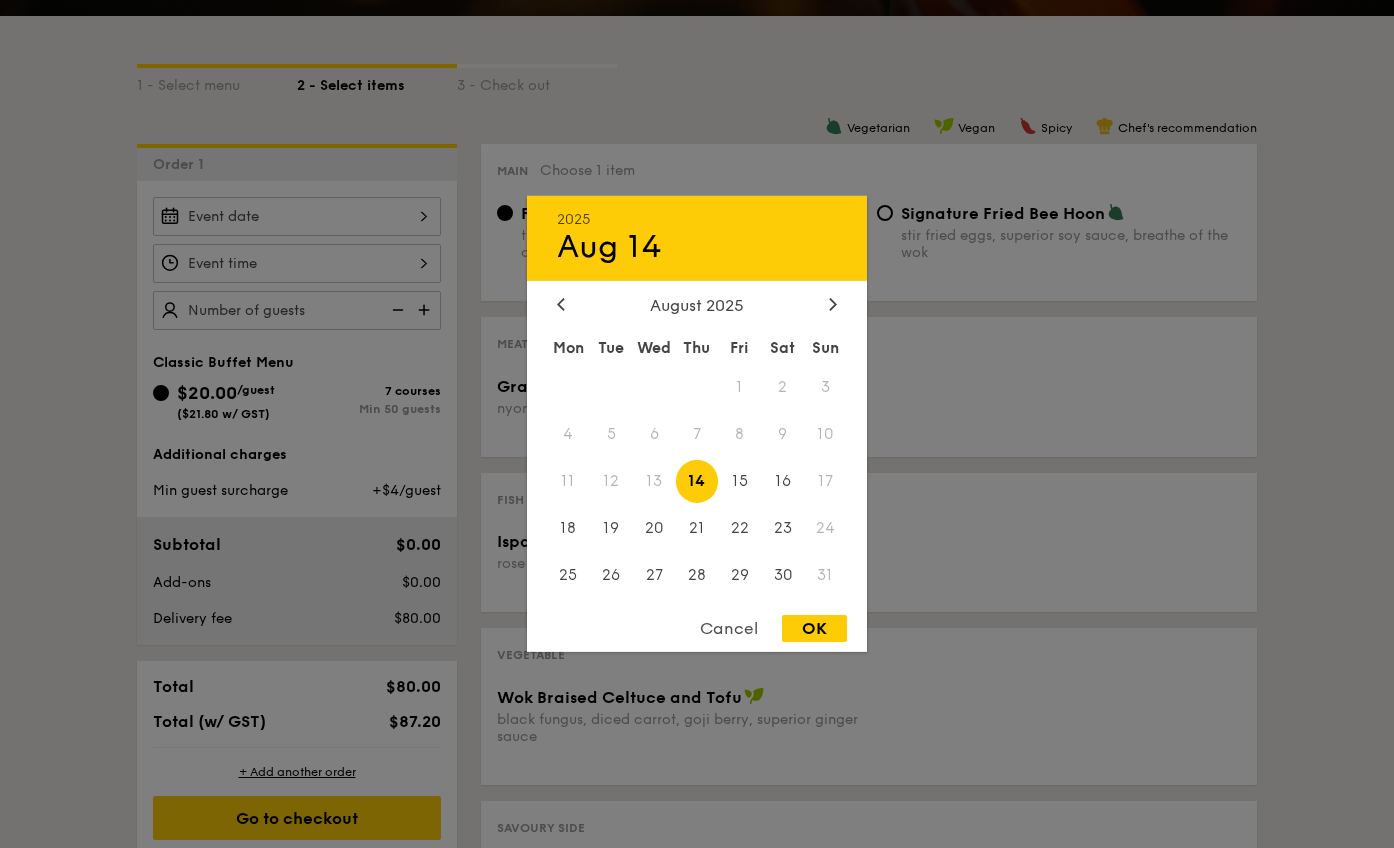 click on "[YEAR]   [MONTH] [DAY]       [MONTH] [YEAR]     Mon Tue Wed Thu Fri Sat Sun   1 2 3 4 5 6 7 8 9 10 11 12 13 14 15 16 17 18 19 20 21 22 23 24 25 26 27 28 29 30 31     Cancel   OK" at bounding box center (297, 216) 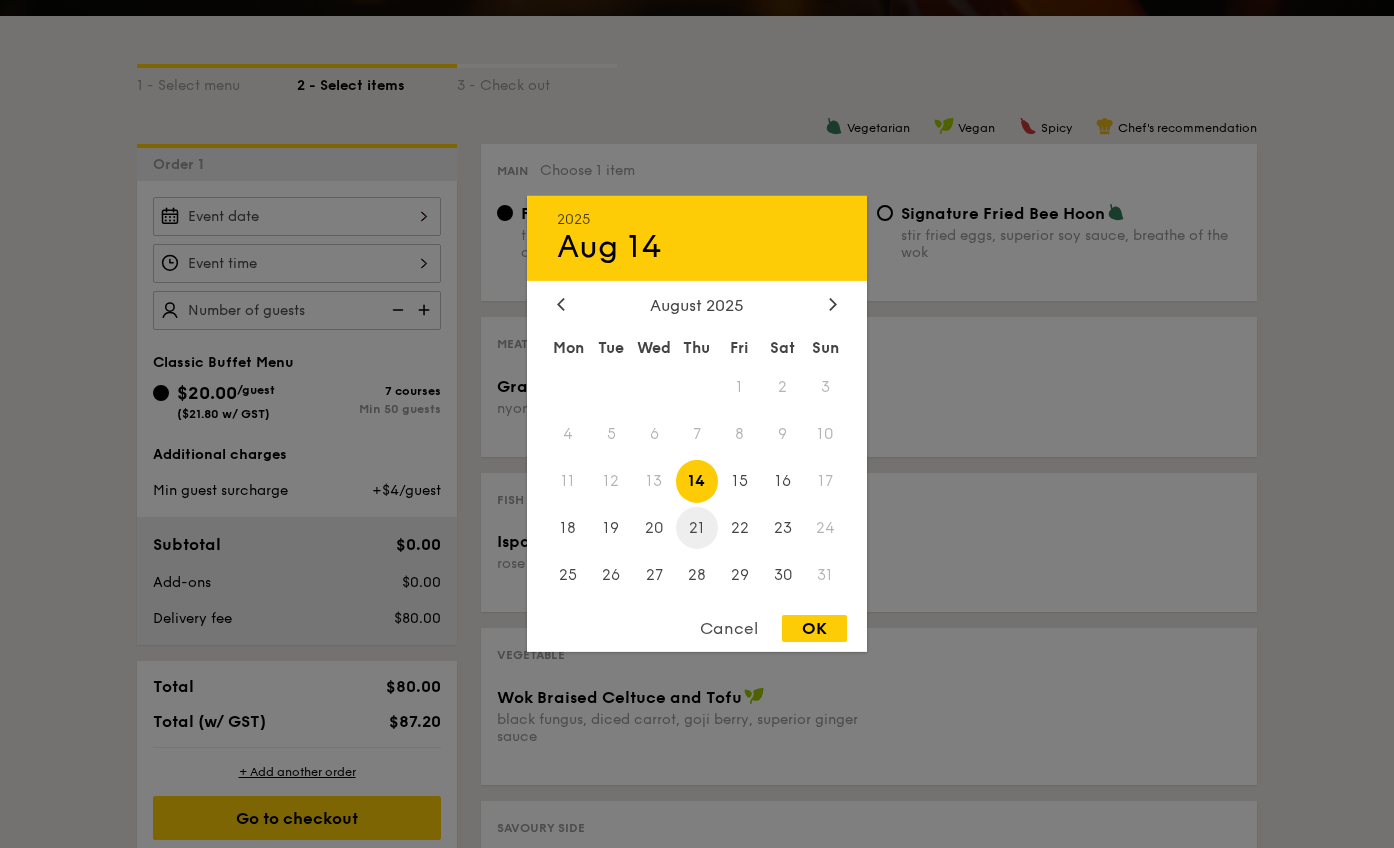 click on "21" at bounding box center (697, 527) 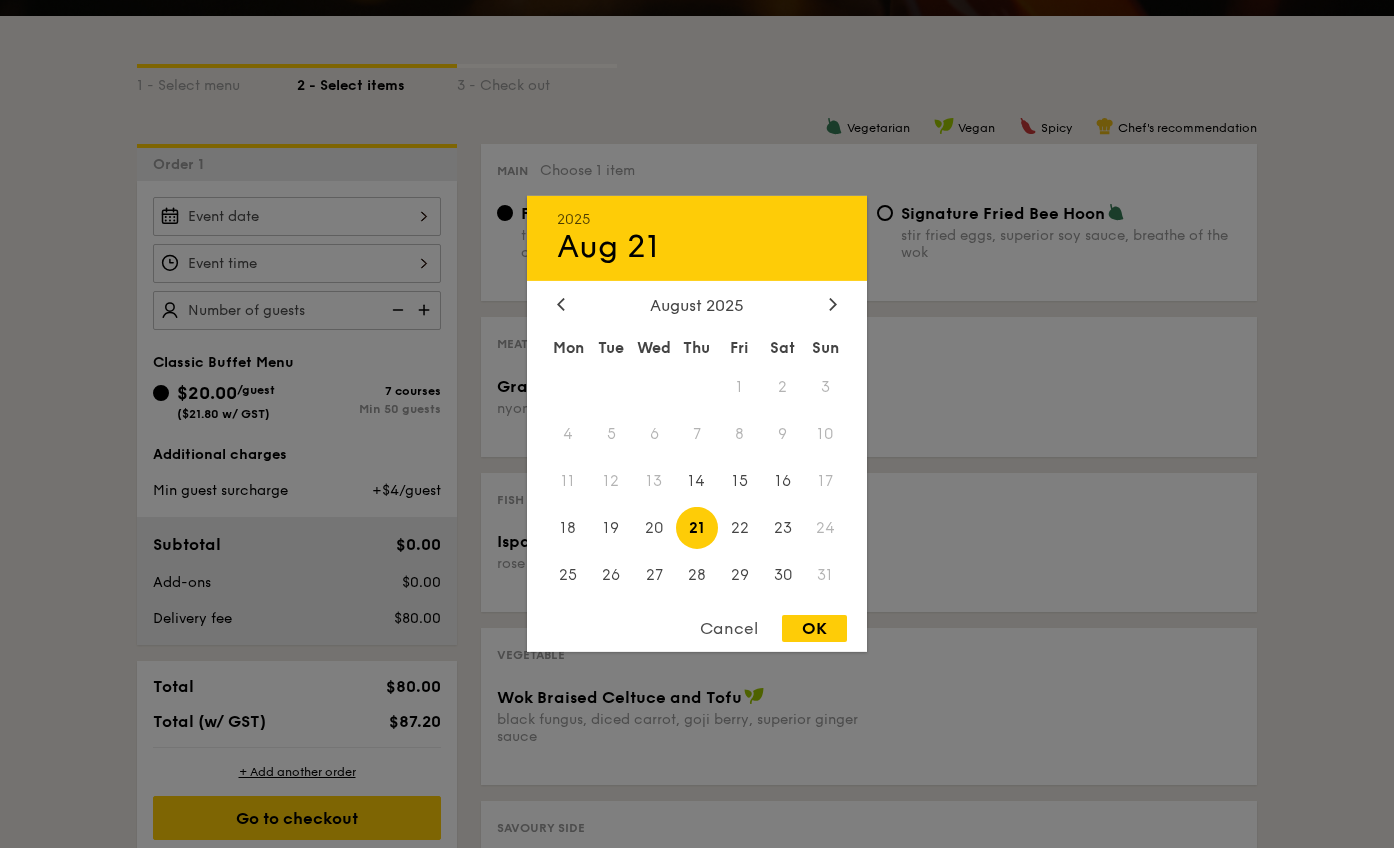 click on "OK" at bounding box center (814, 628) 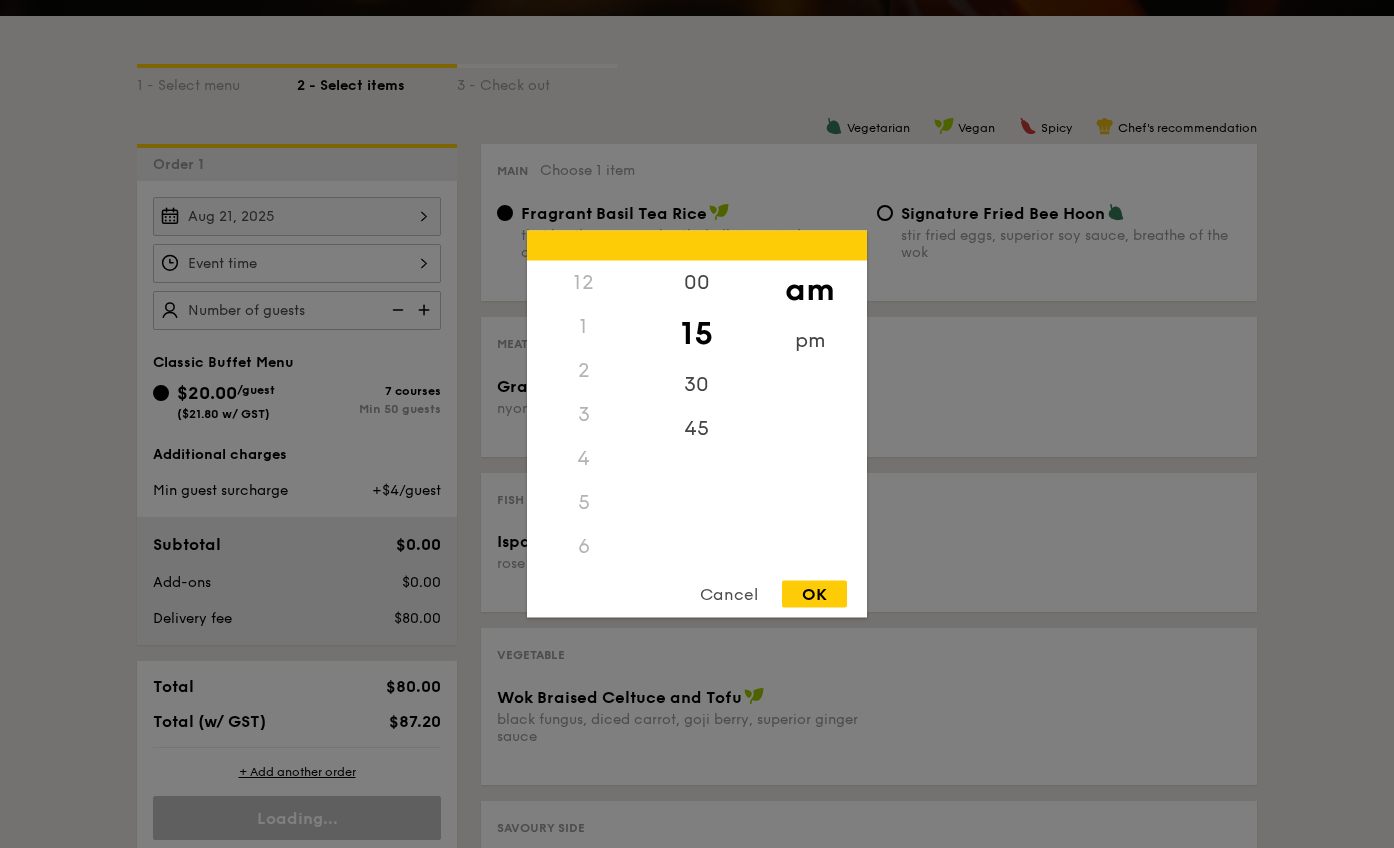 click on "12 1 2 3 4 5 6 7 8 9 10 11   00 15 30 45   am   pm   Cancel   OK" at bounding box center (297, 263) 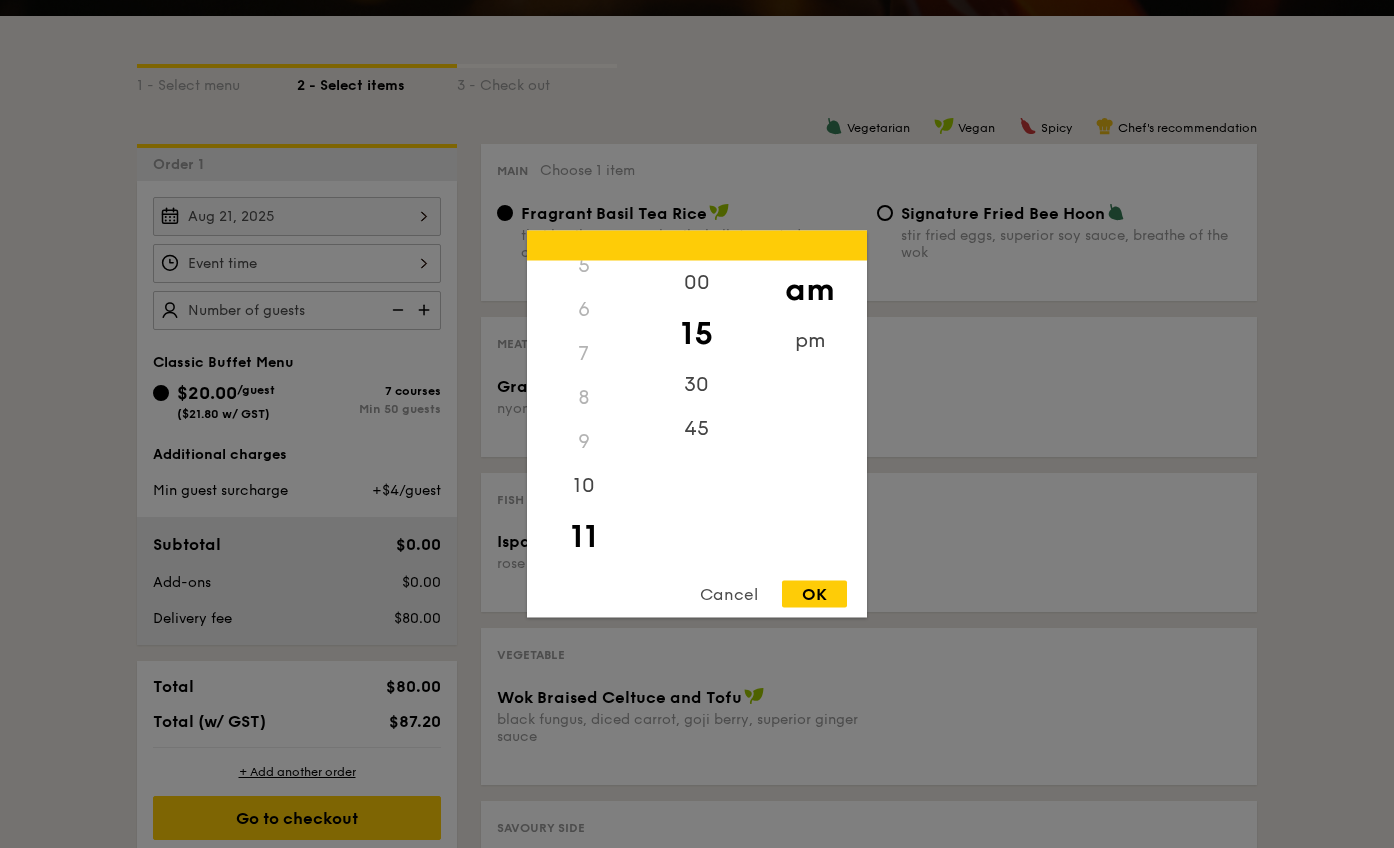click on "OK" at bounding box center (814, 594) 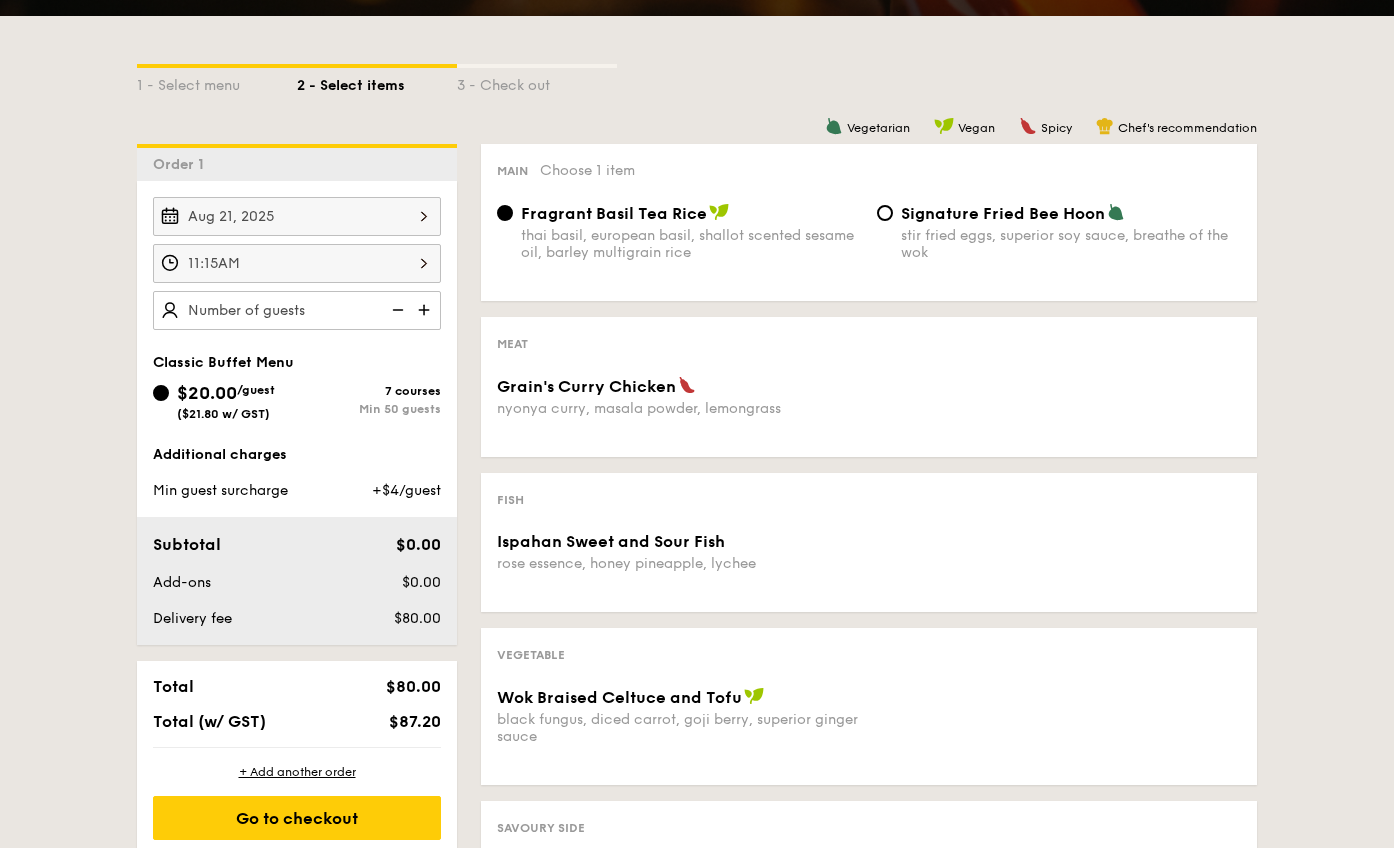 click at bounding box center (426, 310) 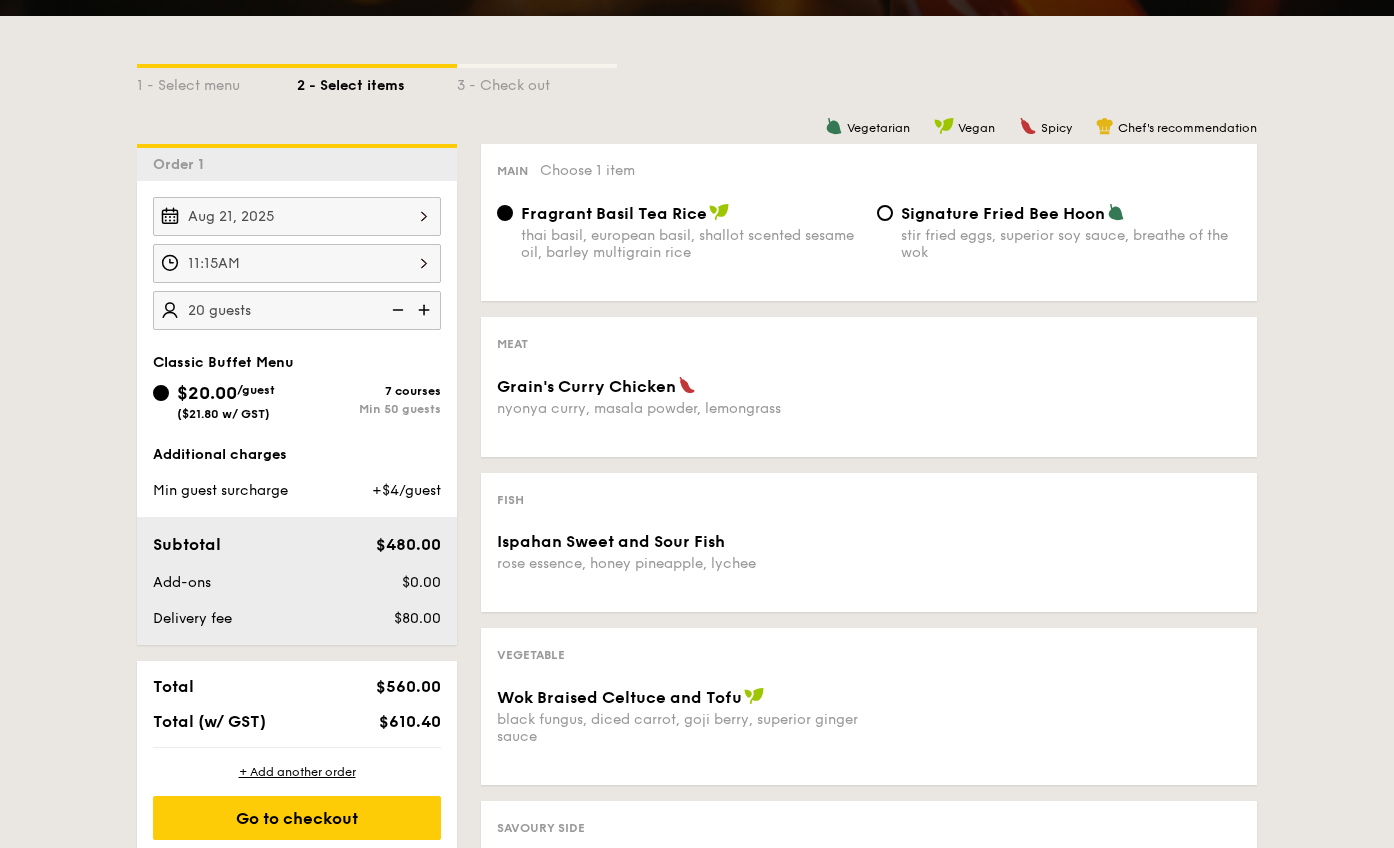 click at bounding box center [426, 310] 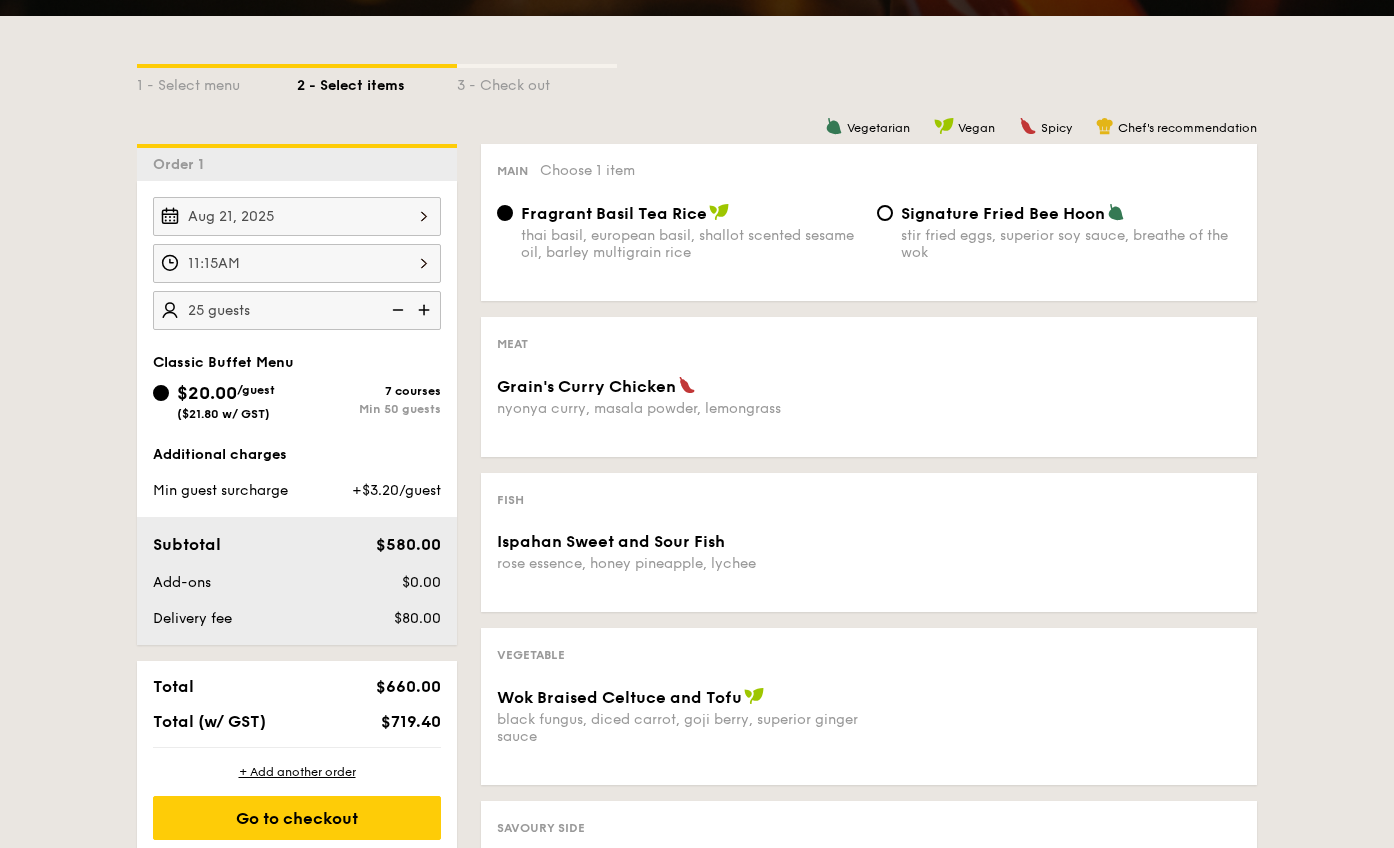 click at bounding box center (426, 310) 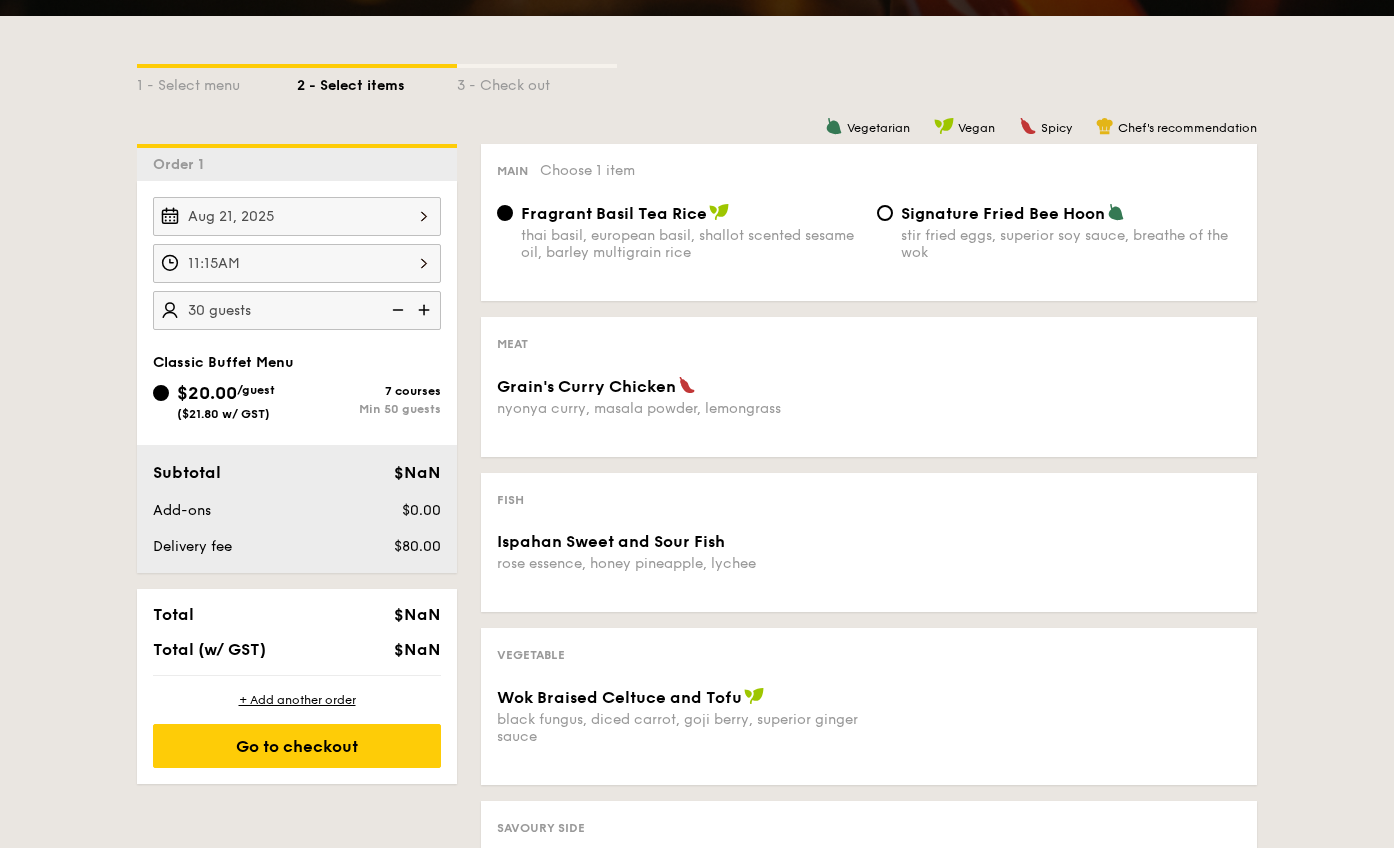 click at bounding box center [426, 310] 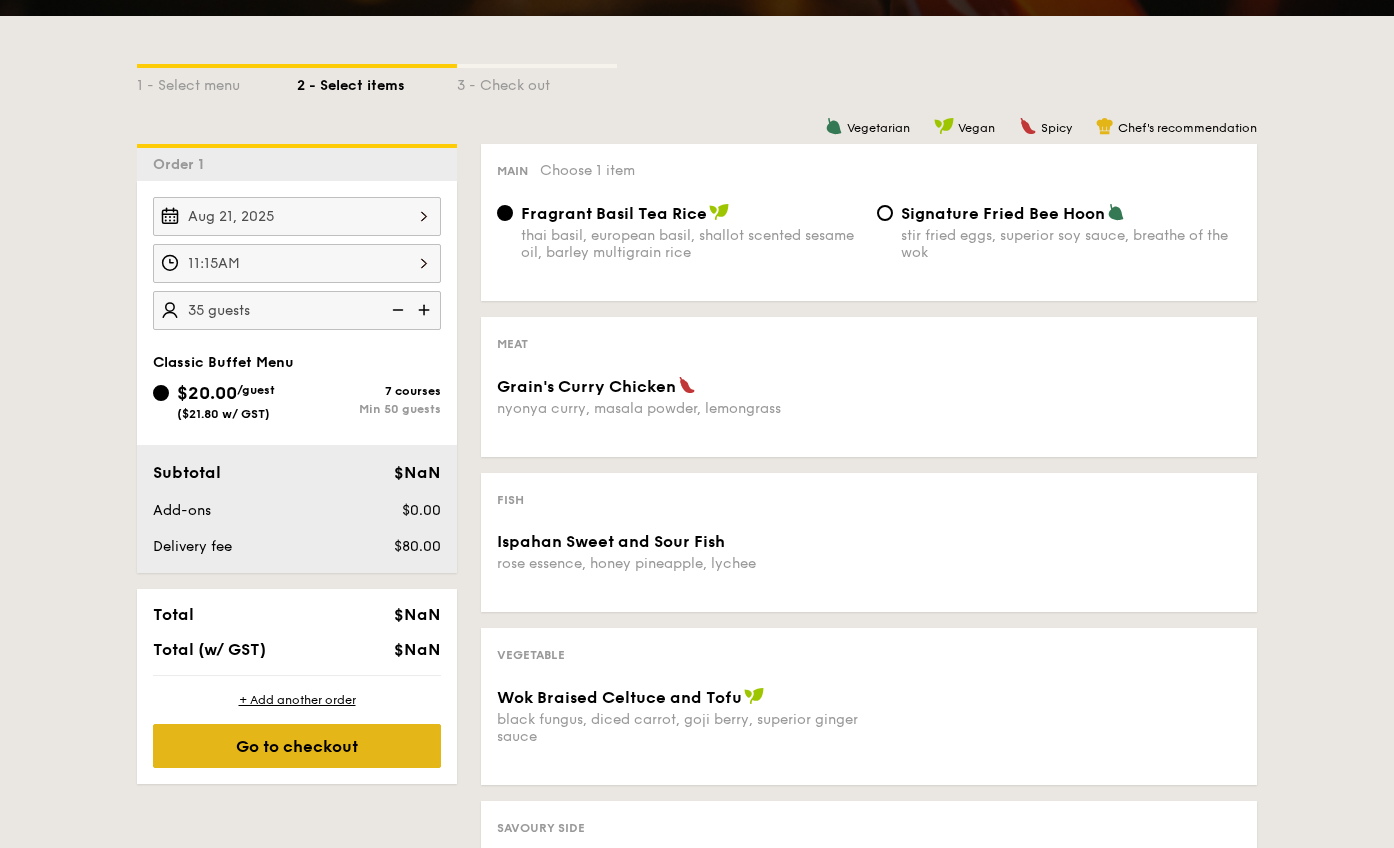 click on "Go to checkout" at bounding box center [297, 746] 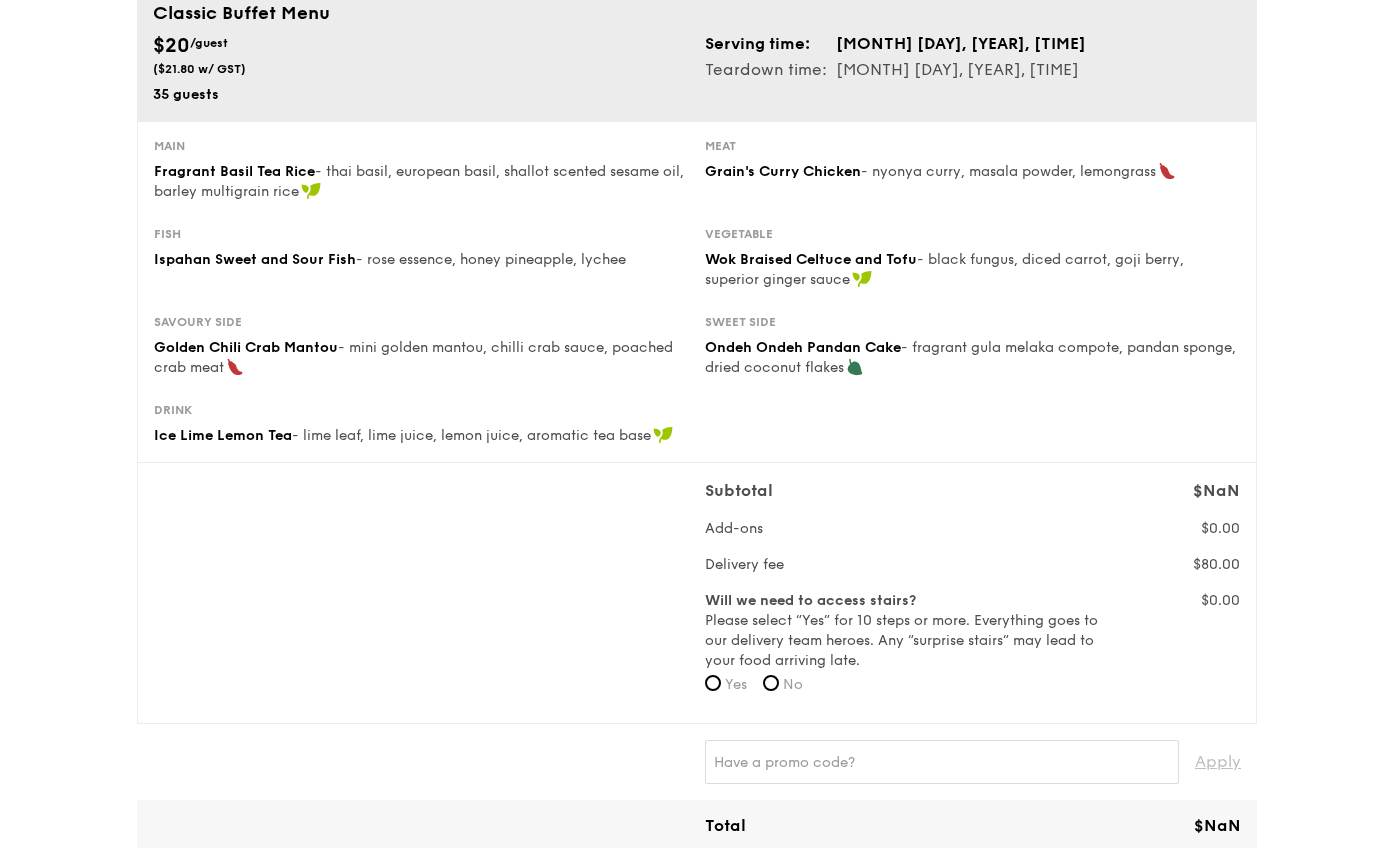scroll, scrollTop: 193, scrollLeft: 0, axis: vertical 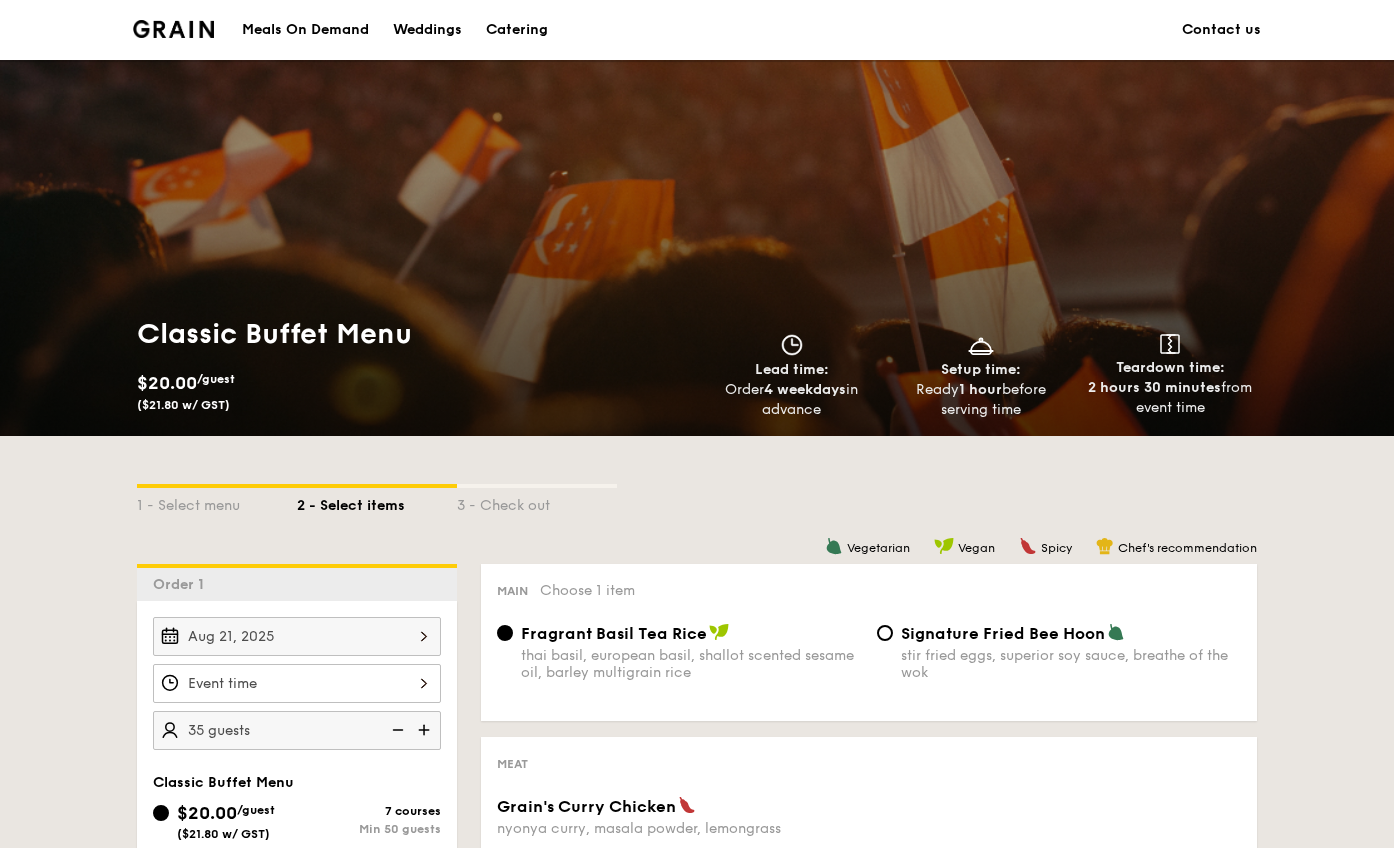 click at bounding box center (173, 29) 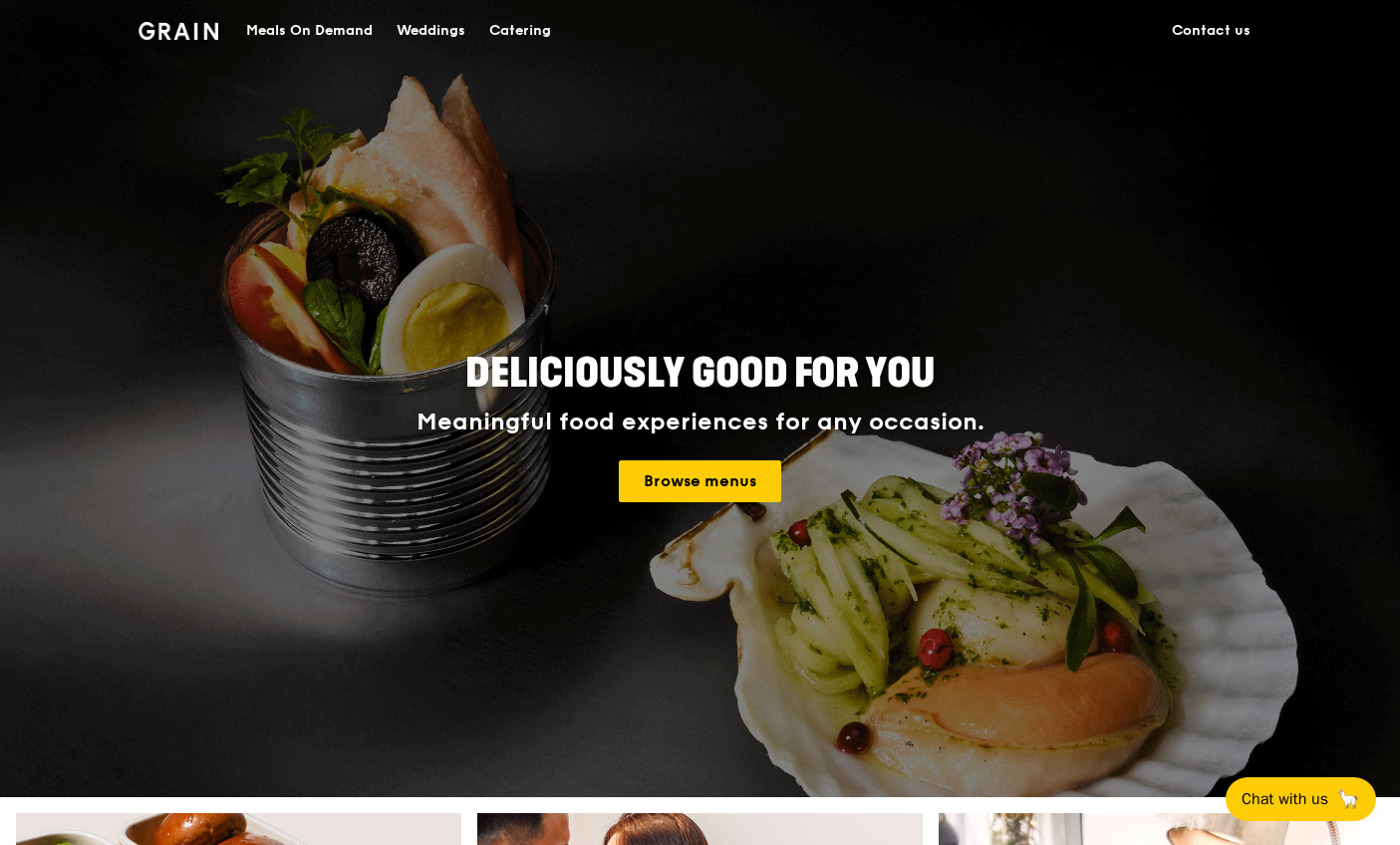 scroll, scrollTop: 0, scrollLeft: 0, axis: both 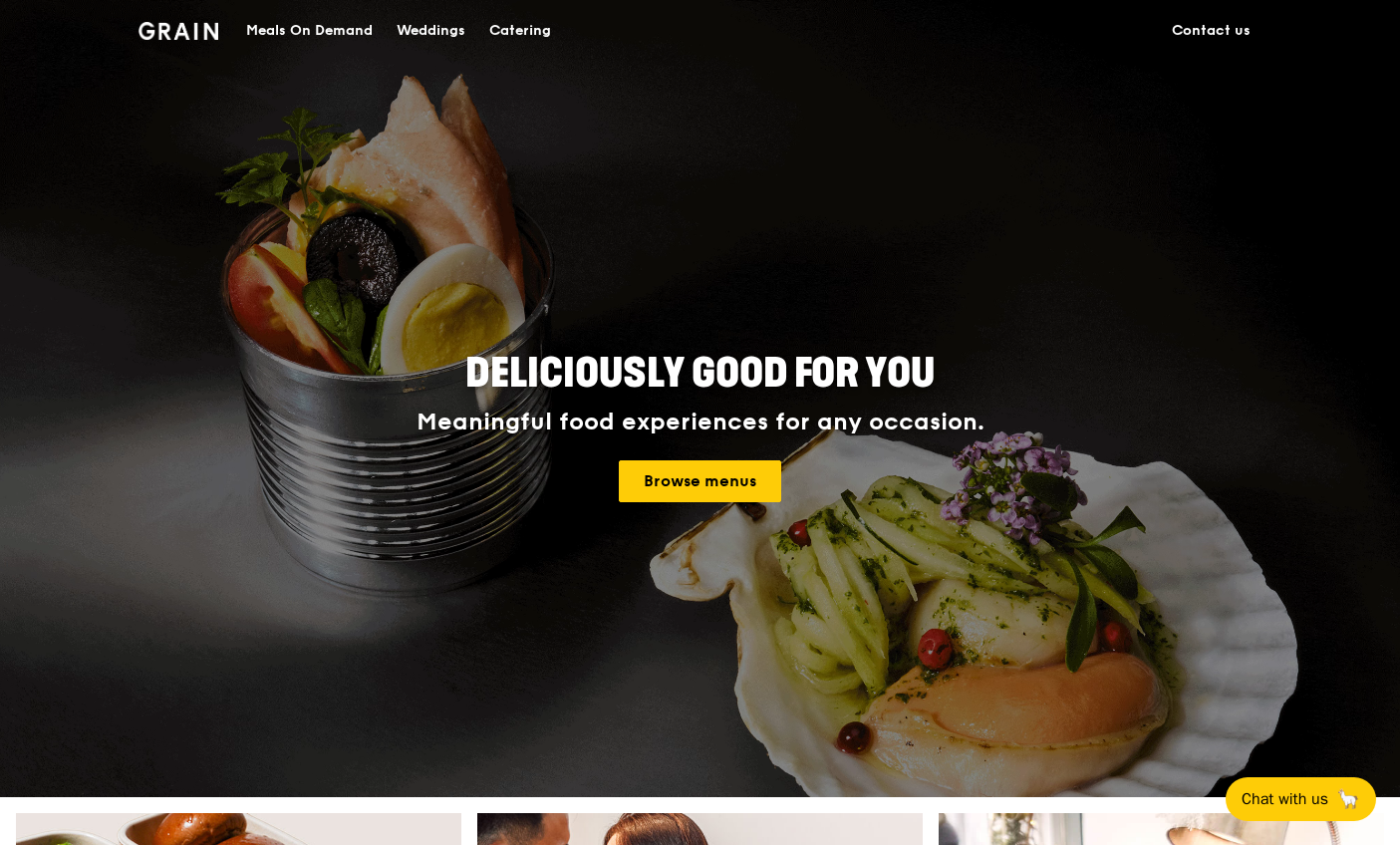 click on "Catering" at bounding box center (520, 31) 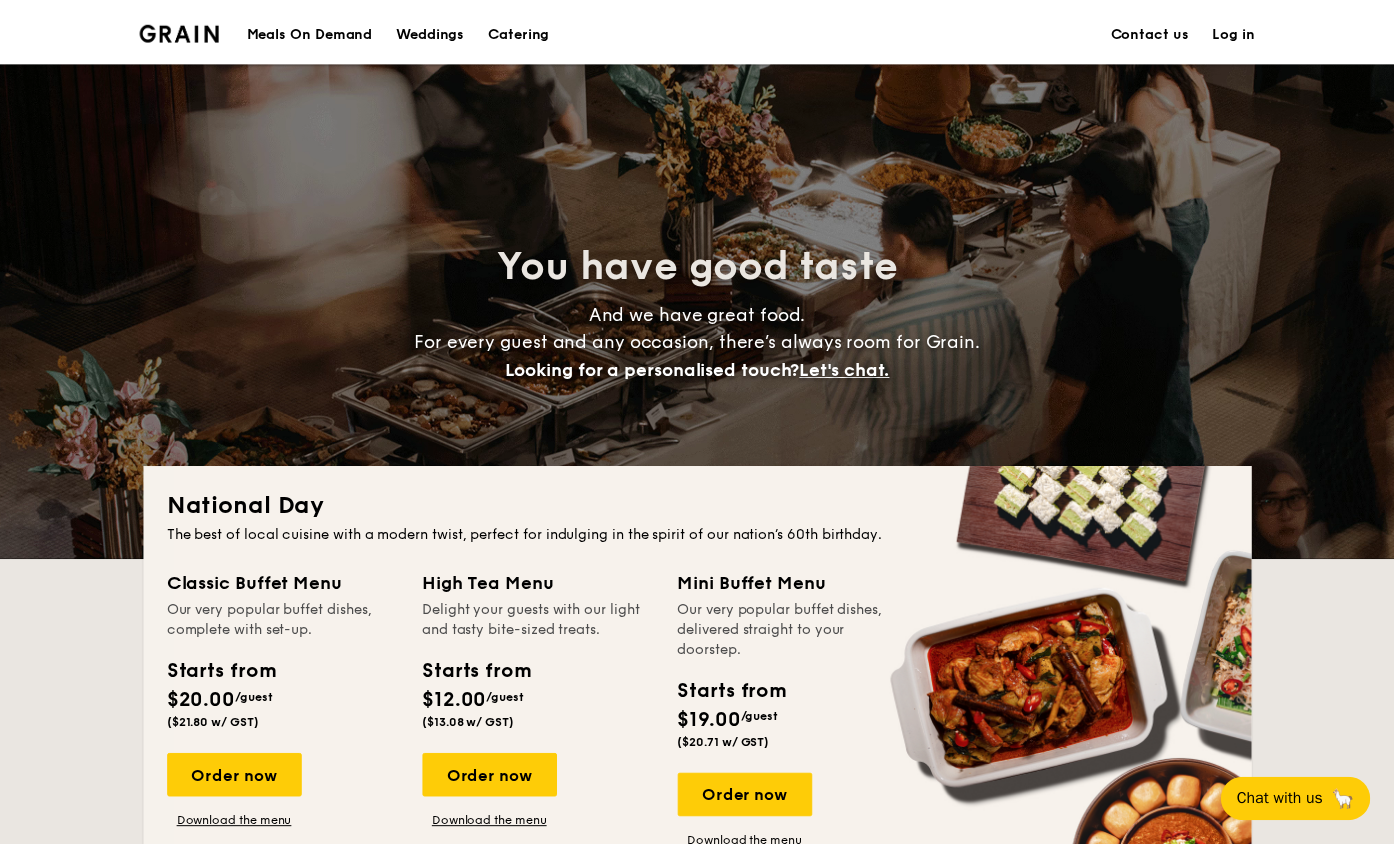 scroll, scrollTop: 0, scrollLeft: 0, axis: both 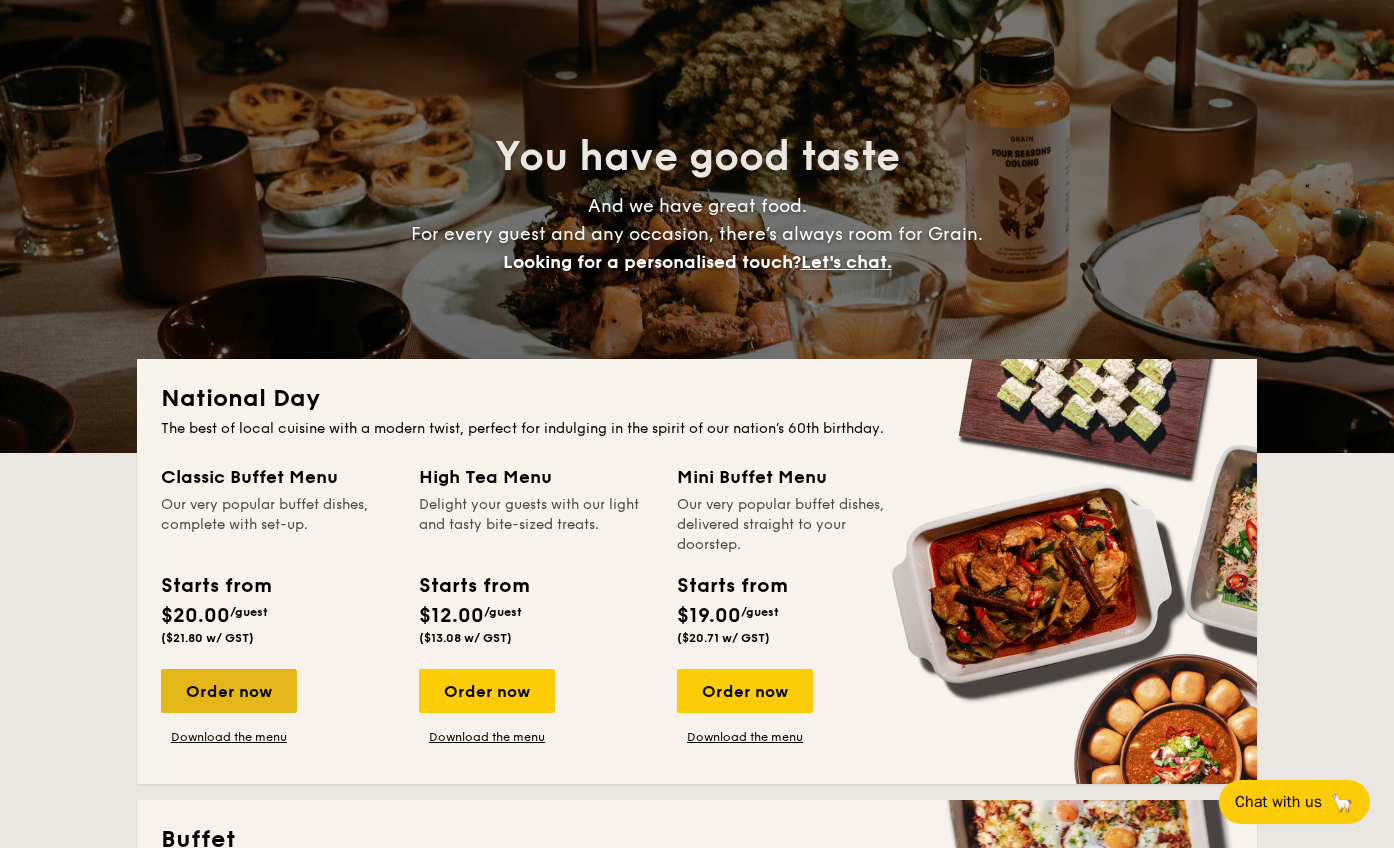 click on "Order now" at bounding box center [229, 691] 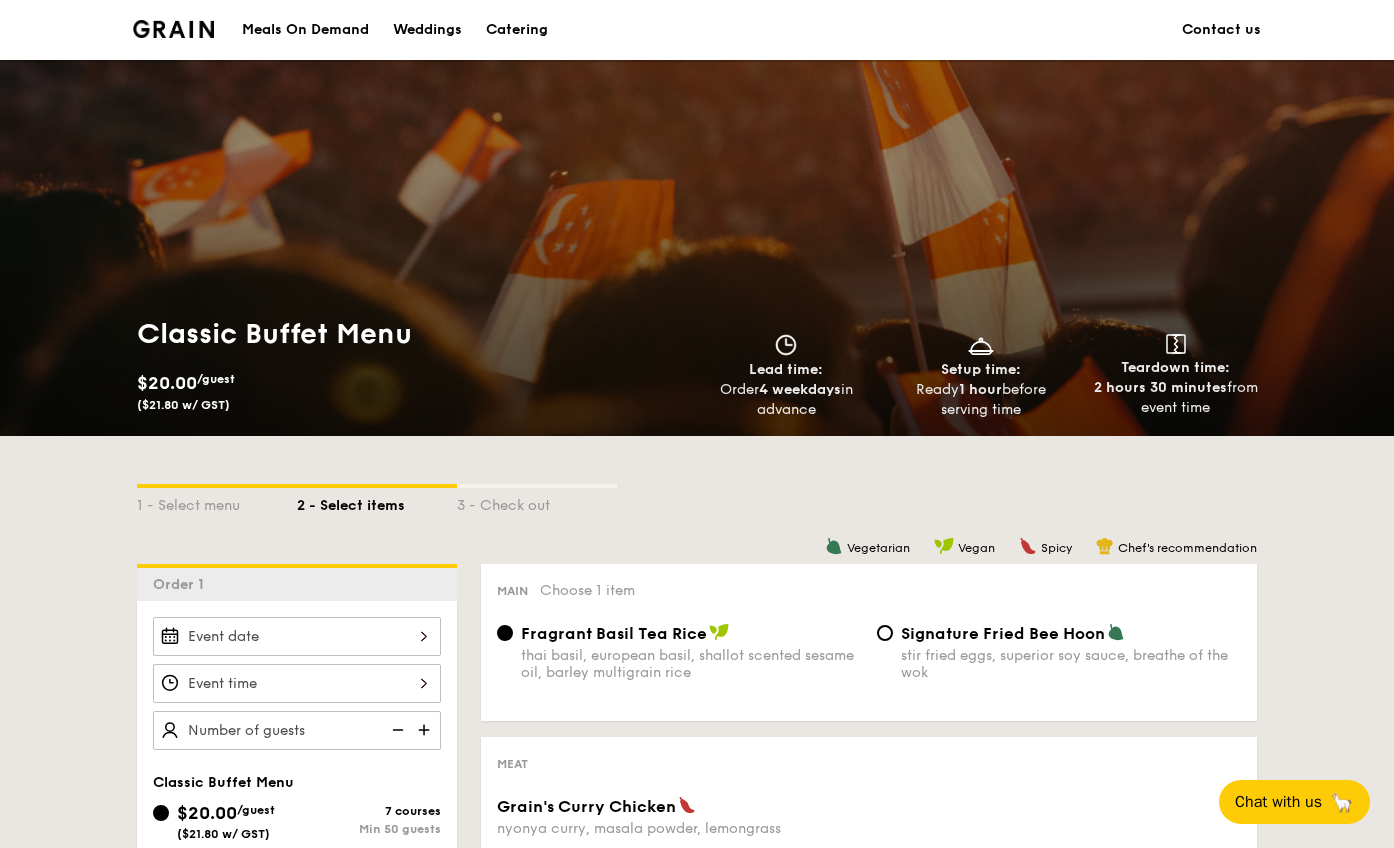 scroll, scrollTop: 209, scrollLeft: 0, axis: vertical 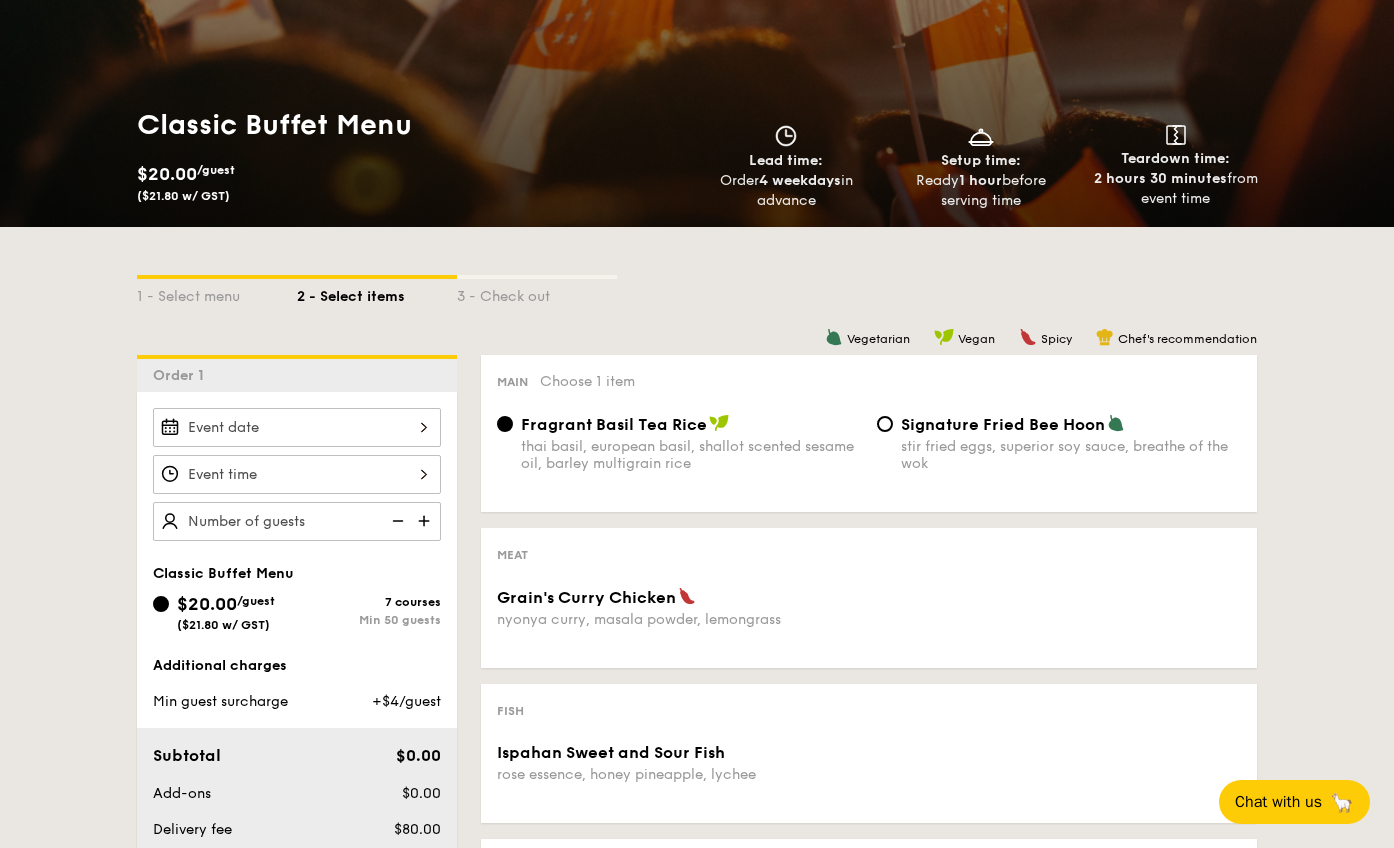click on "$20.00" at bounding box center [207, 604] 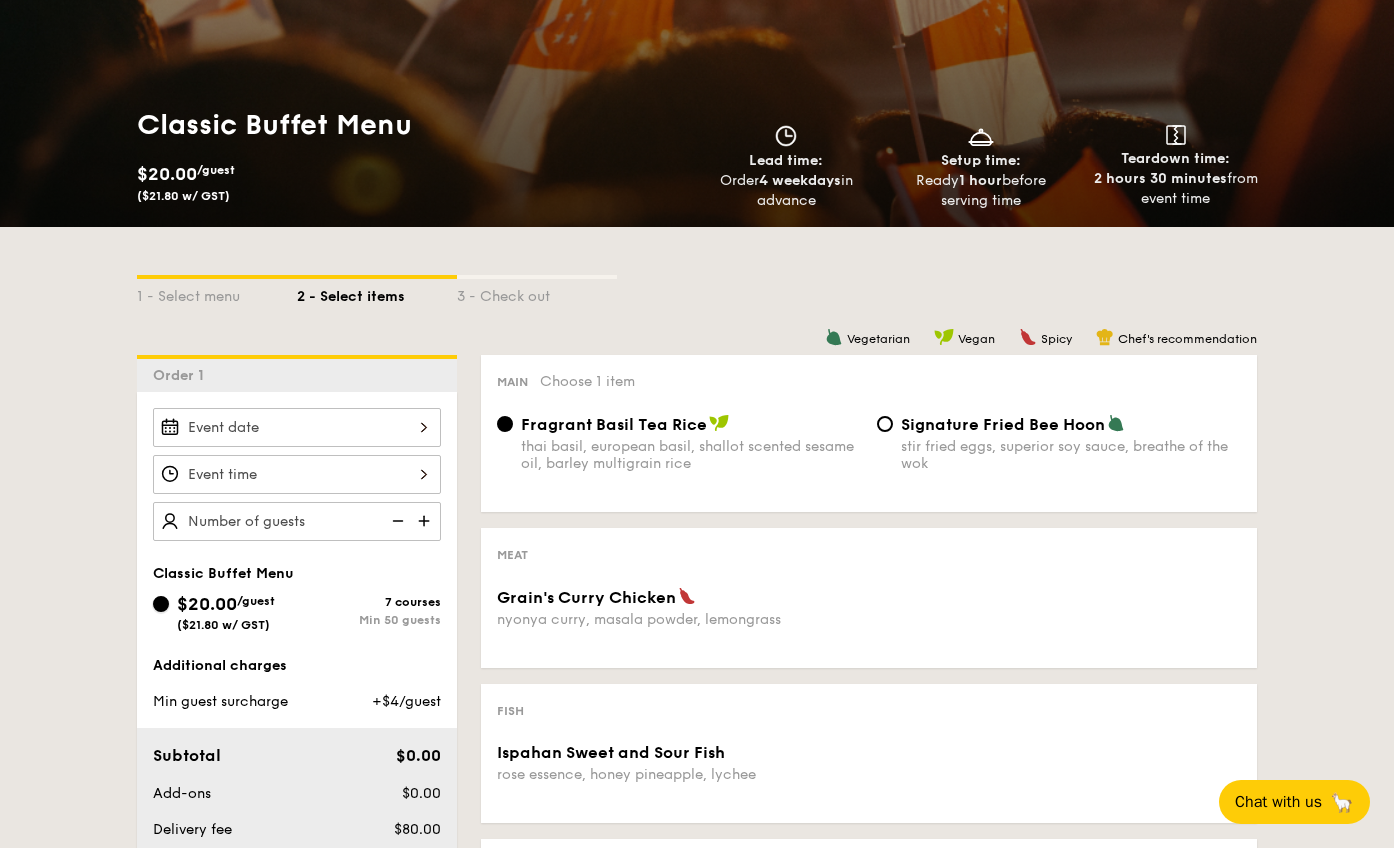 click on "$20.00
/guest
($21.80 w/ GST)
7 courses
Min 50 guests" at bounding box center (161, 604) 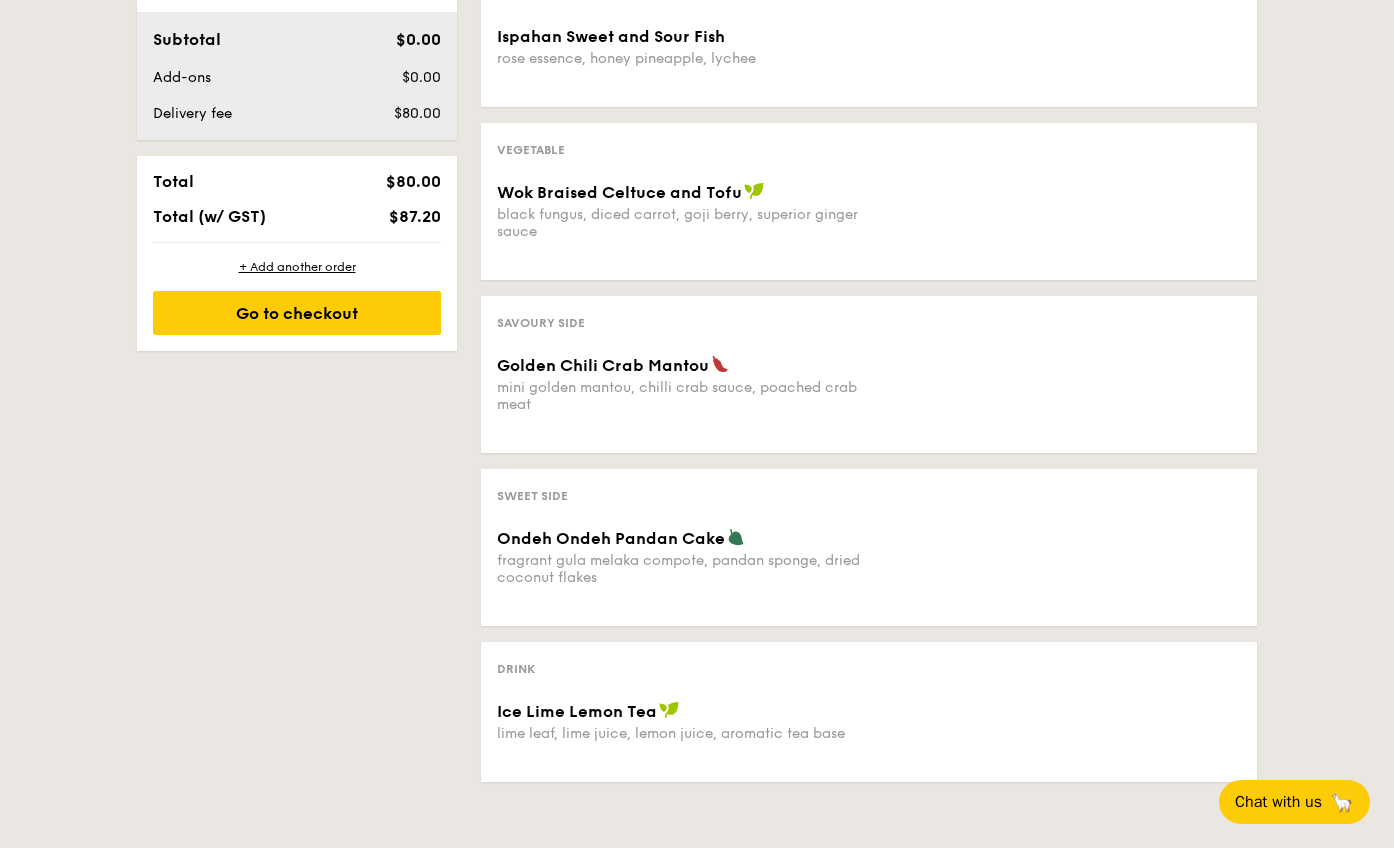 scroll, scrollTop: 1333, scrollLeft: 0, axis: vertical 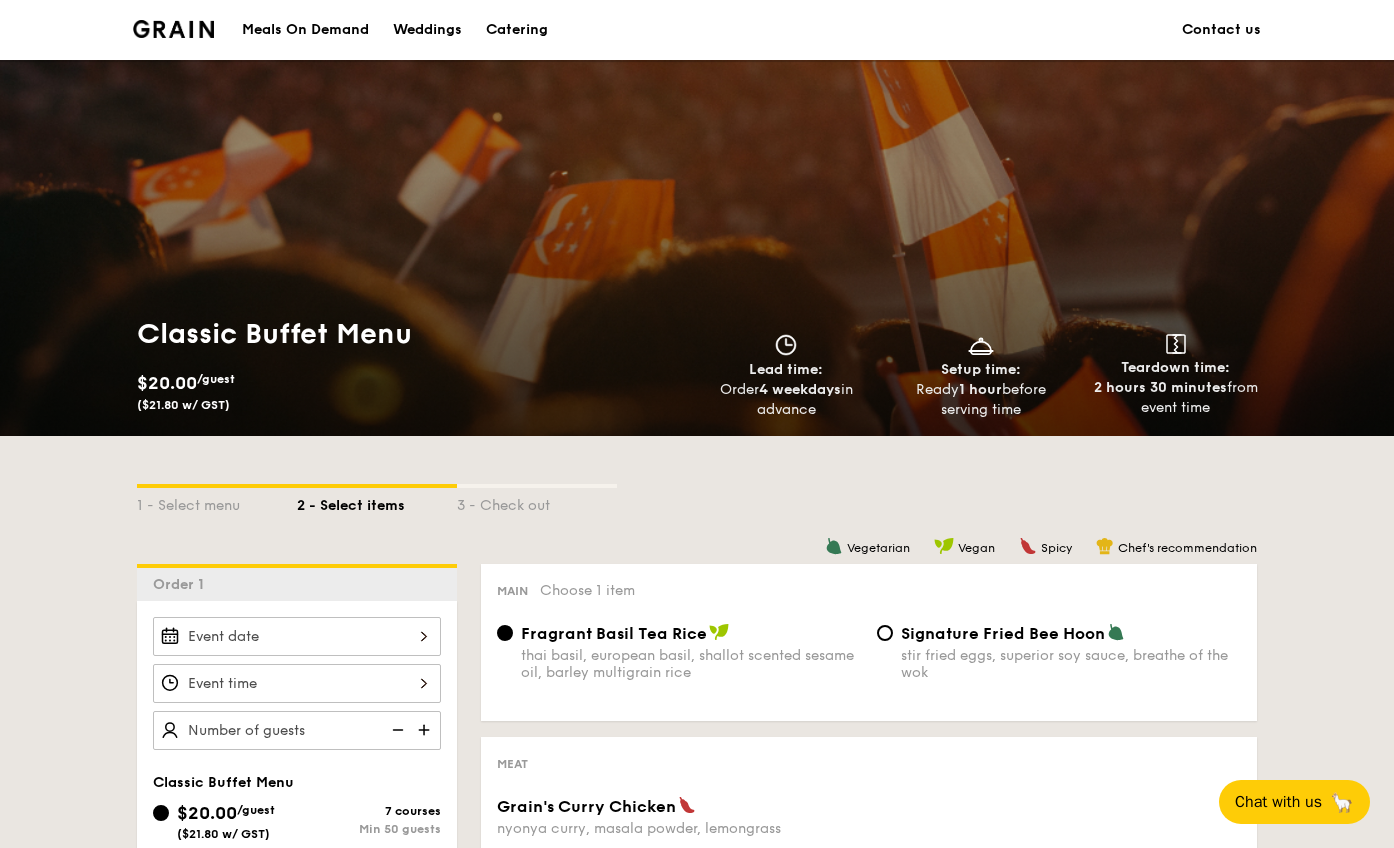 click on "Catering" at bounding box center [517, 30] 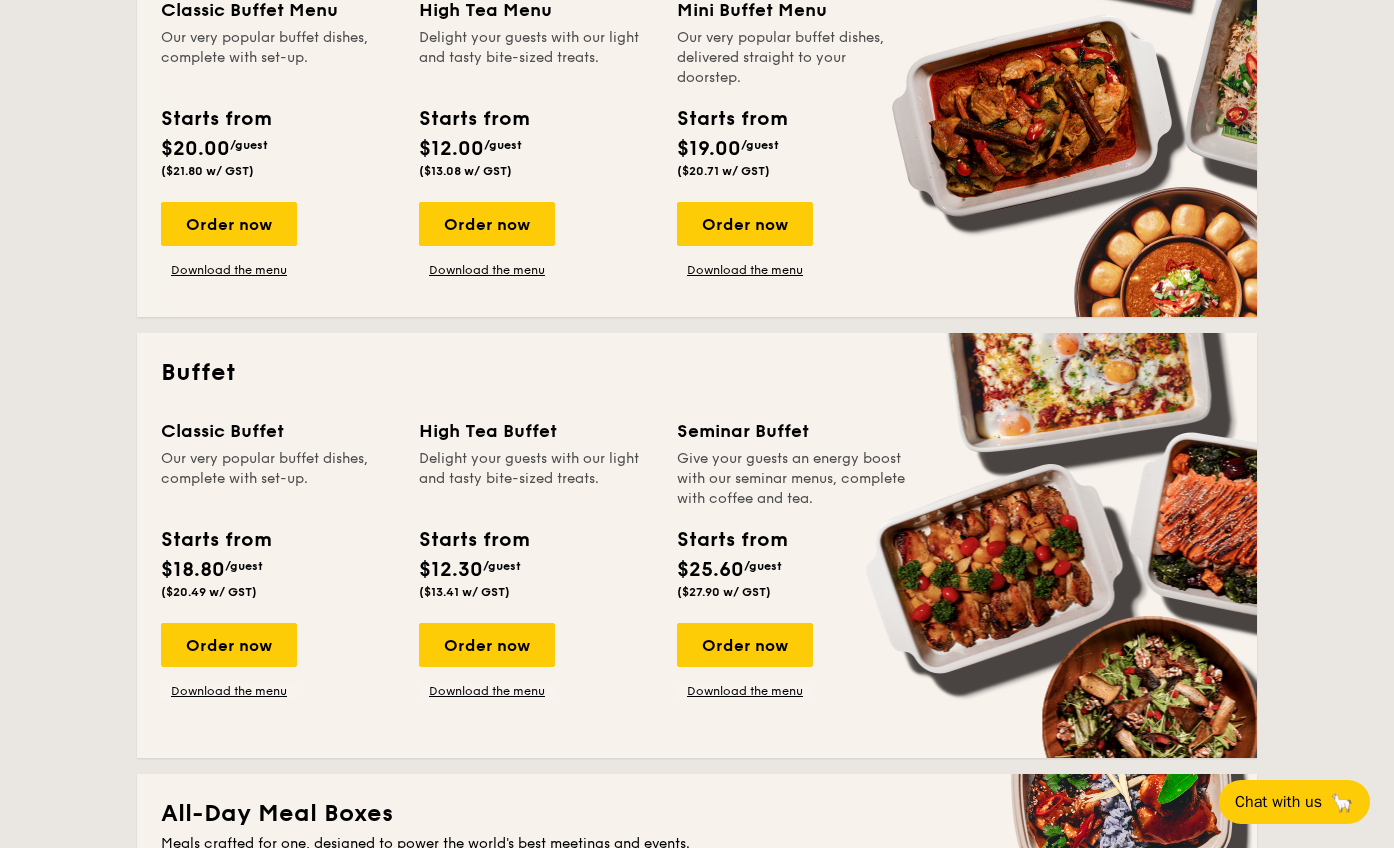 scroll, scrollTop: 577, scrollLeft: 0, axis: vertical 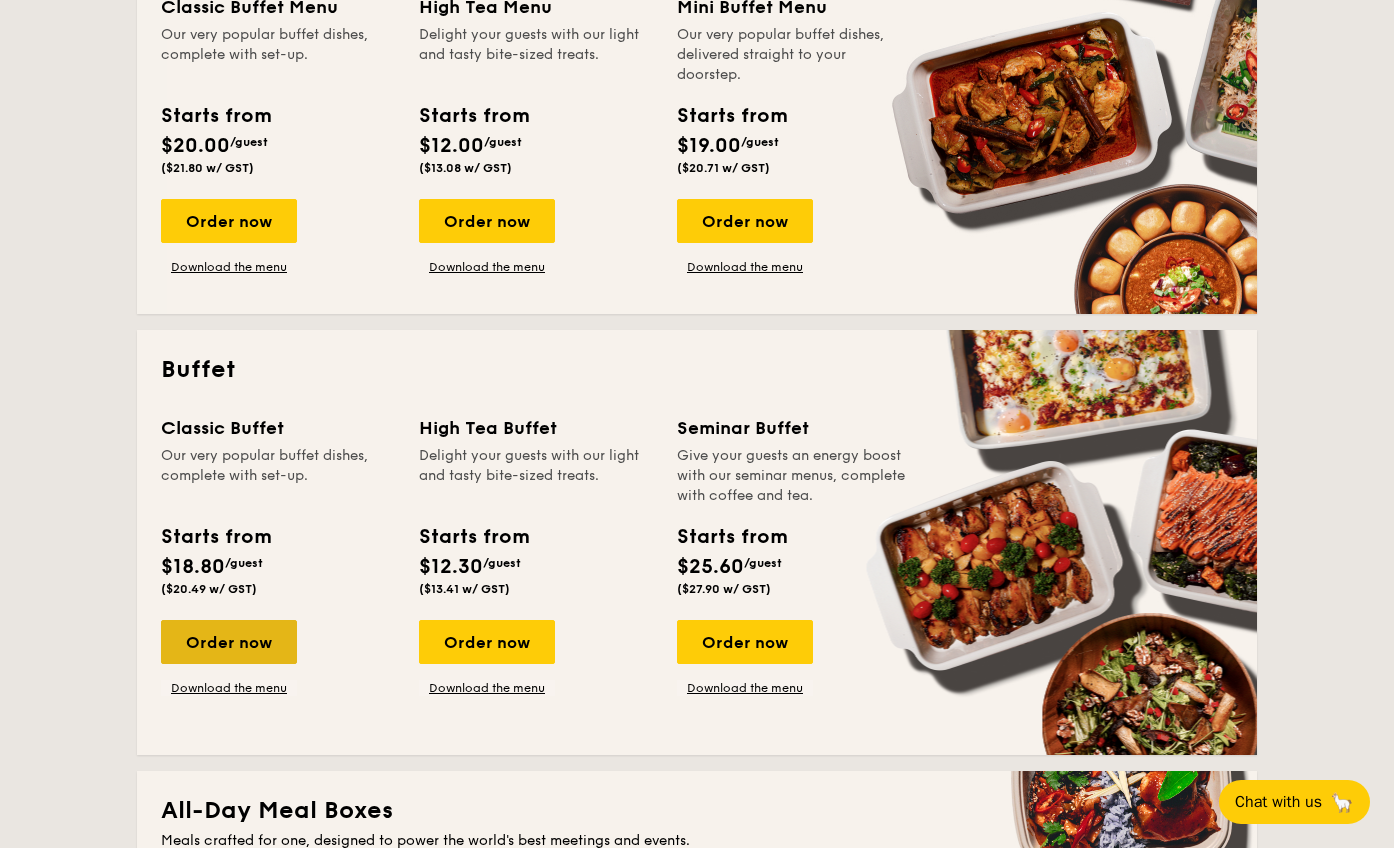 click on "Order now" at bounding box center (229, 642) 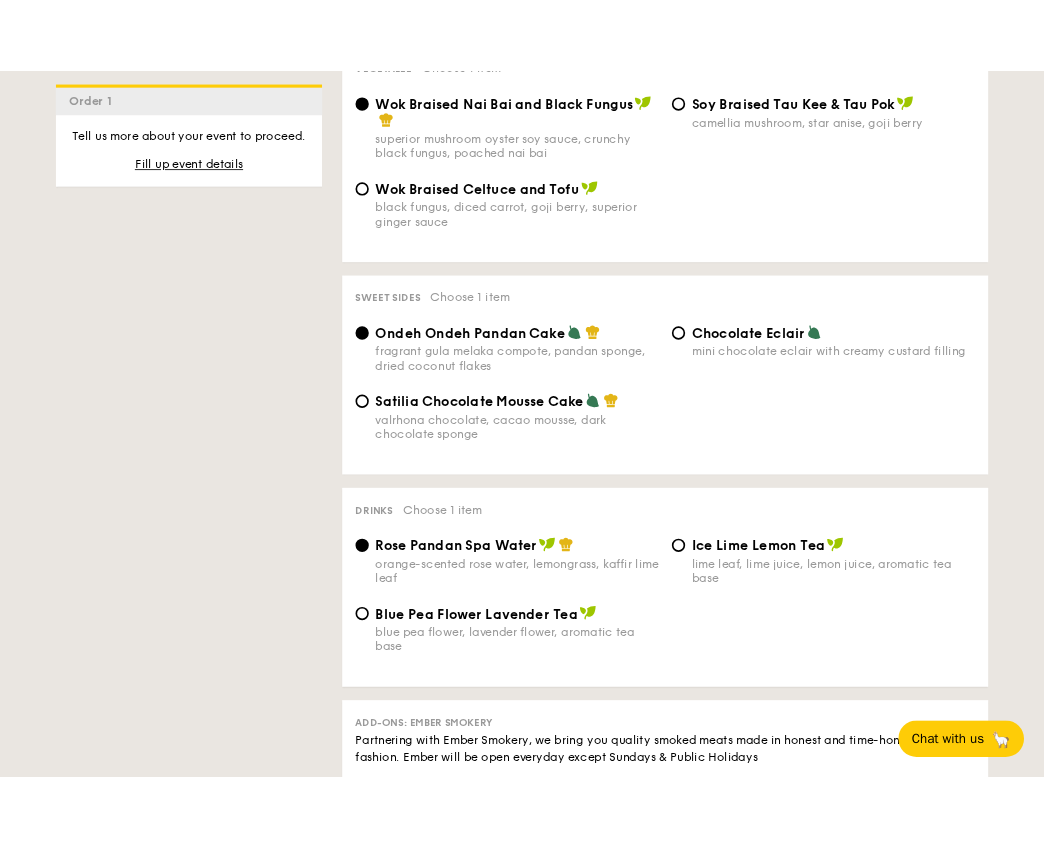 scroll, scrollTop: 1595, scrollLeft: 0, axis: vertical 